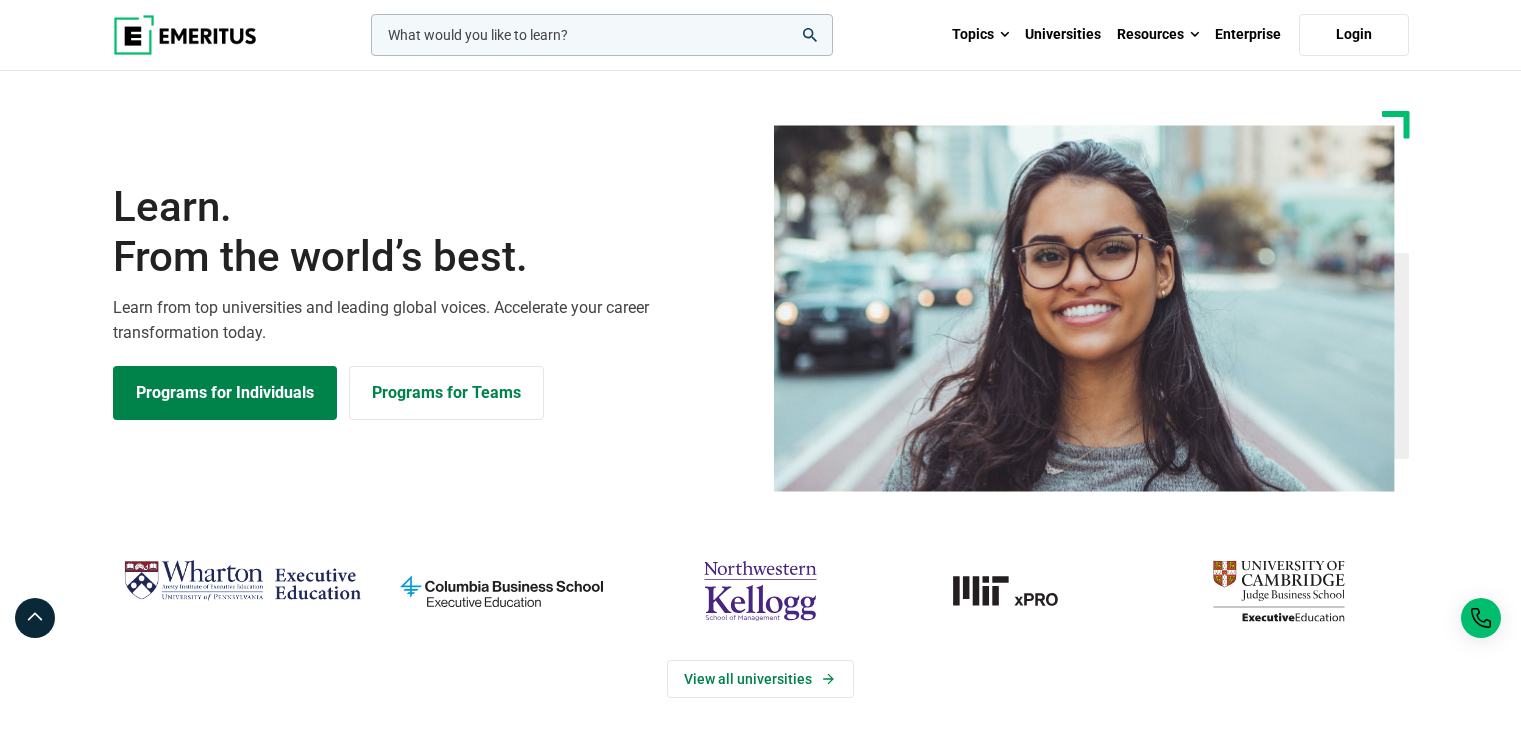 scroll, scrollTop: 0, scrollLeft: 0, axis: both 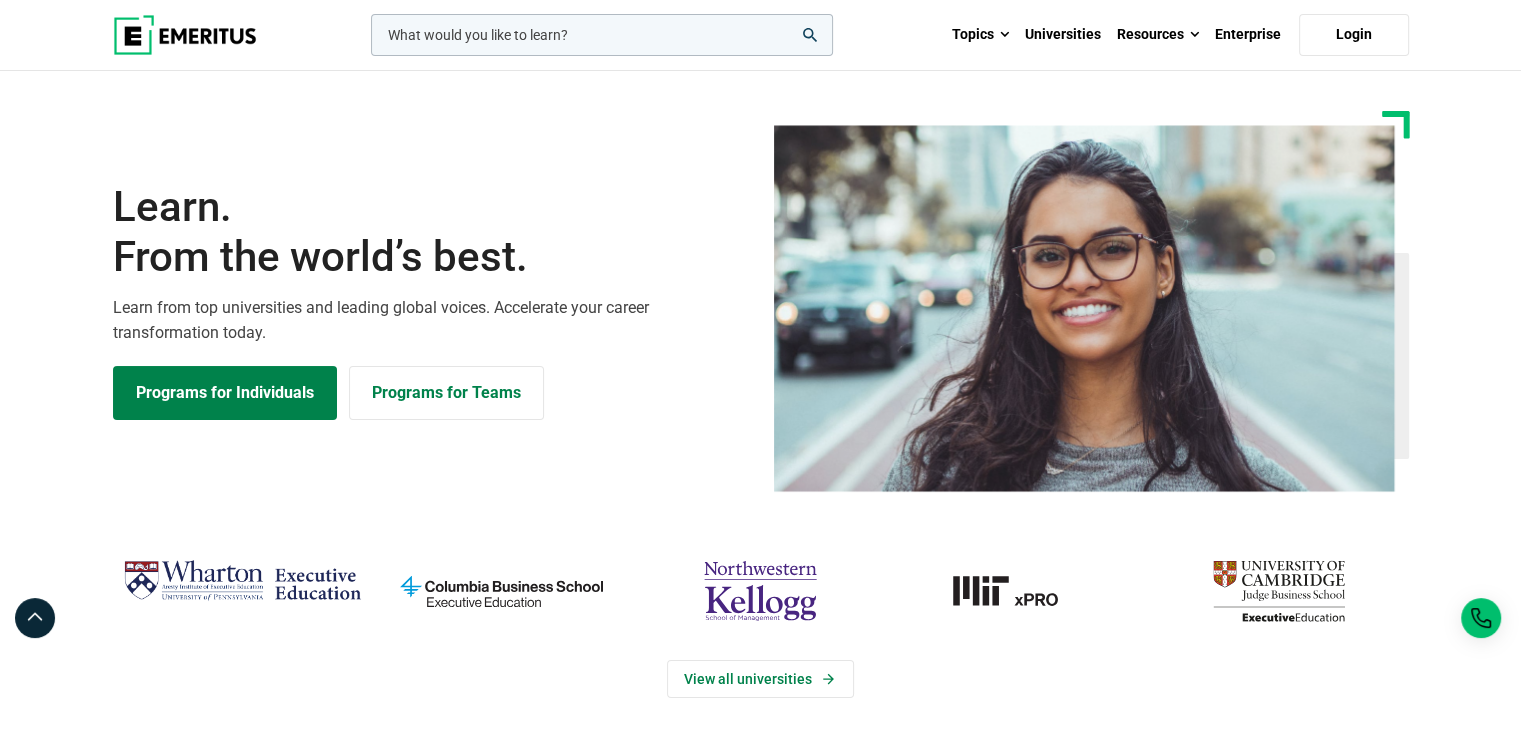 click 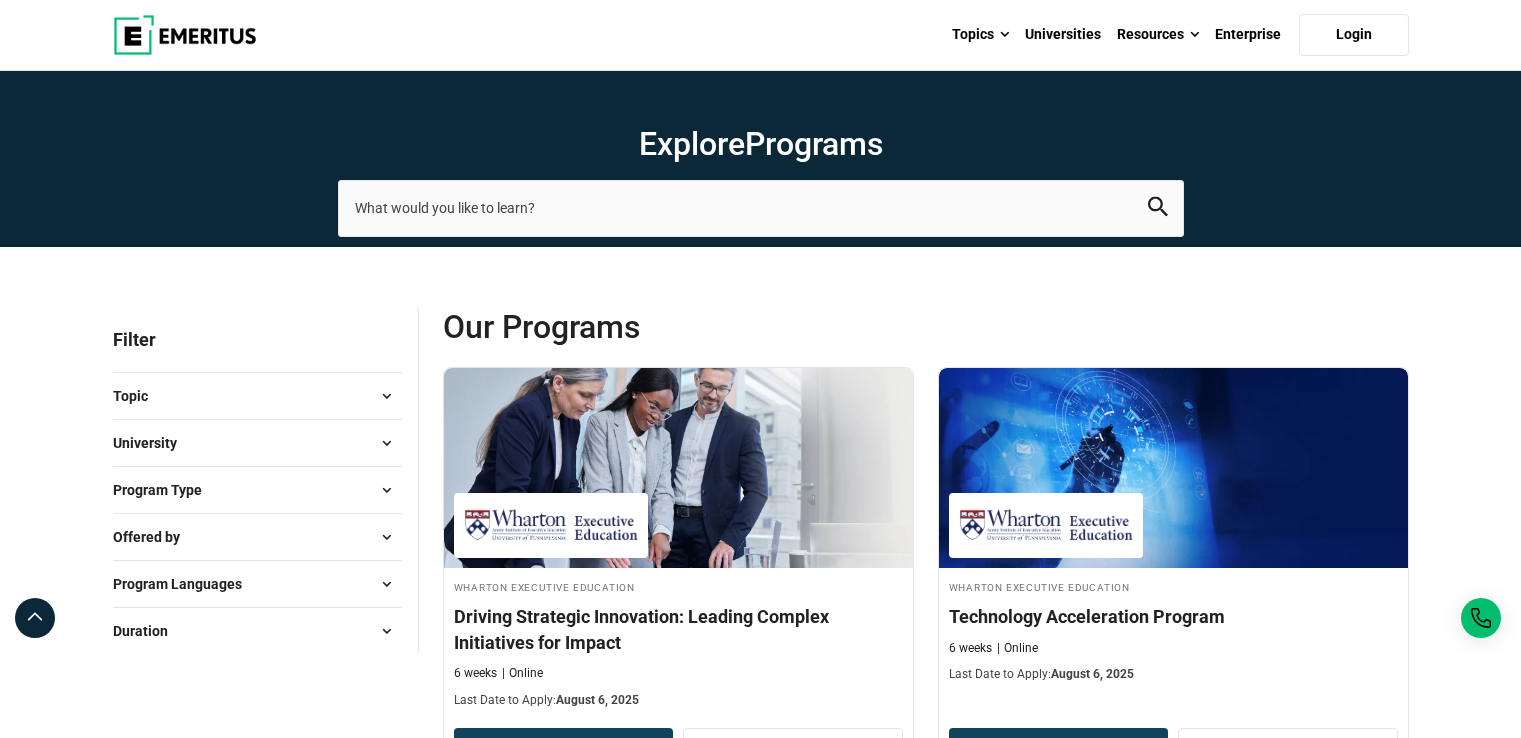 scroll, scrollTop: 0, scrollLeft: 0, axis: both 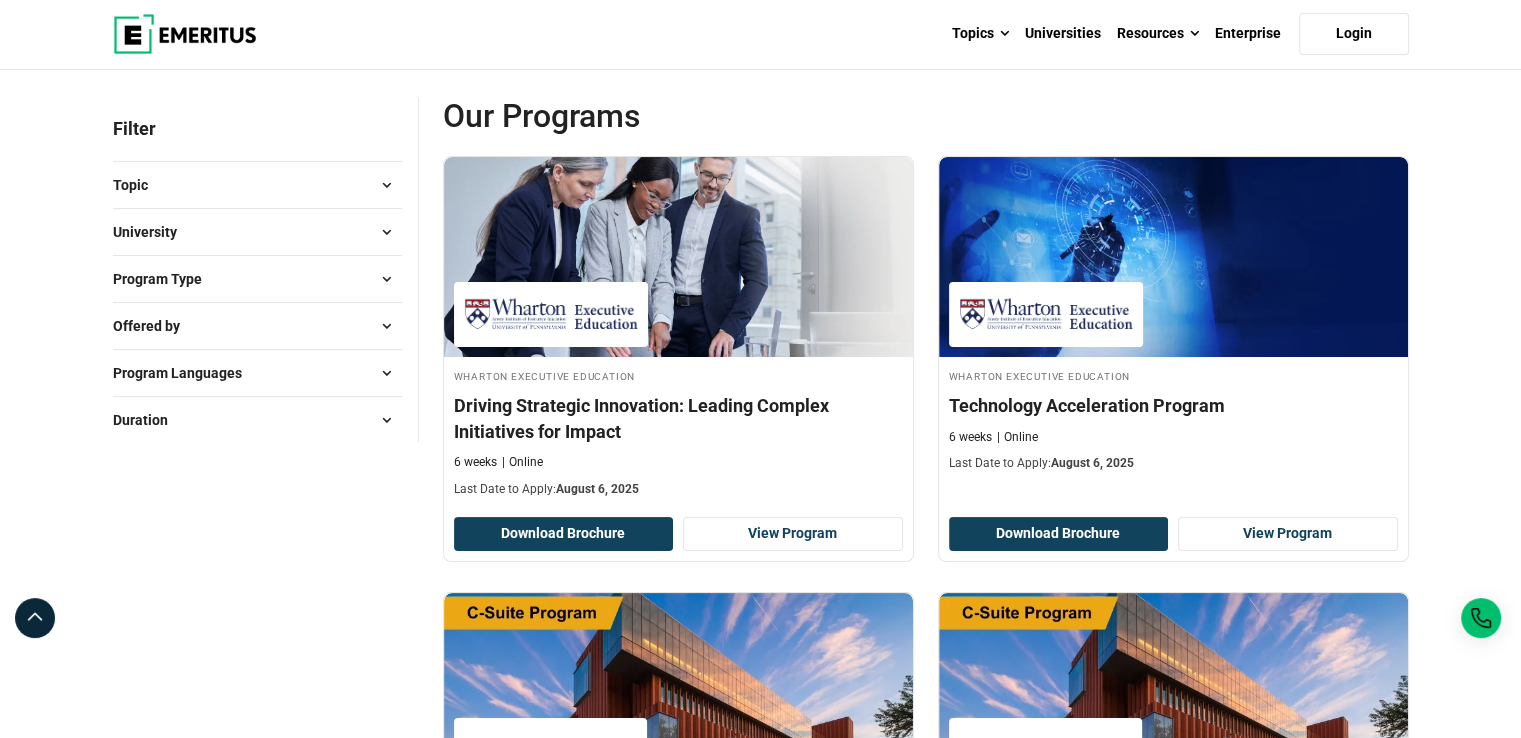 click on "Program Type" at bounding box center [257, 279] 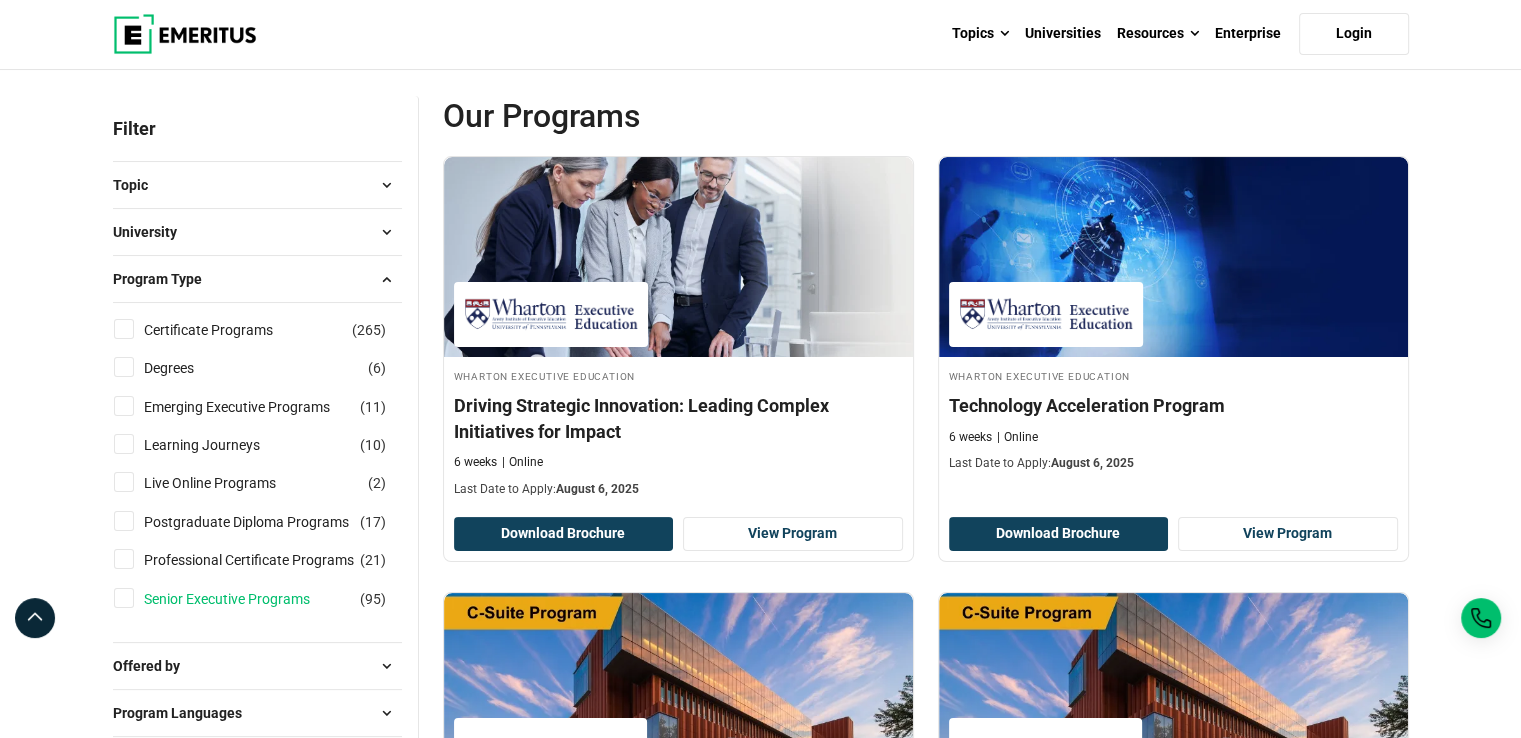 click on "Senior Executive Programs" at bounding box center (247, 599) 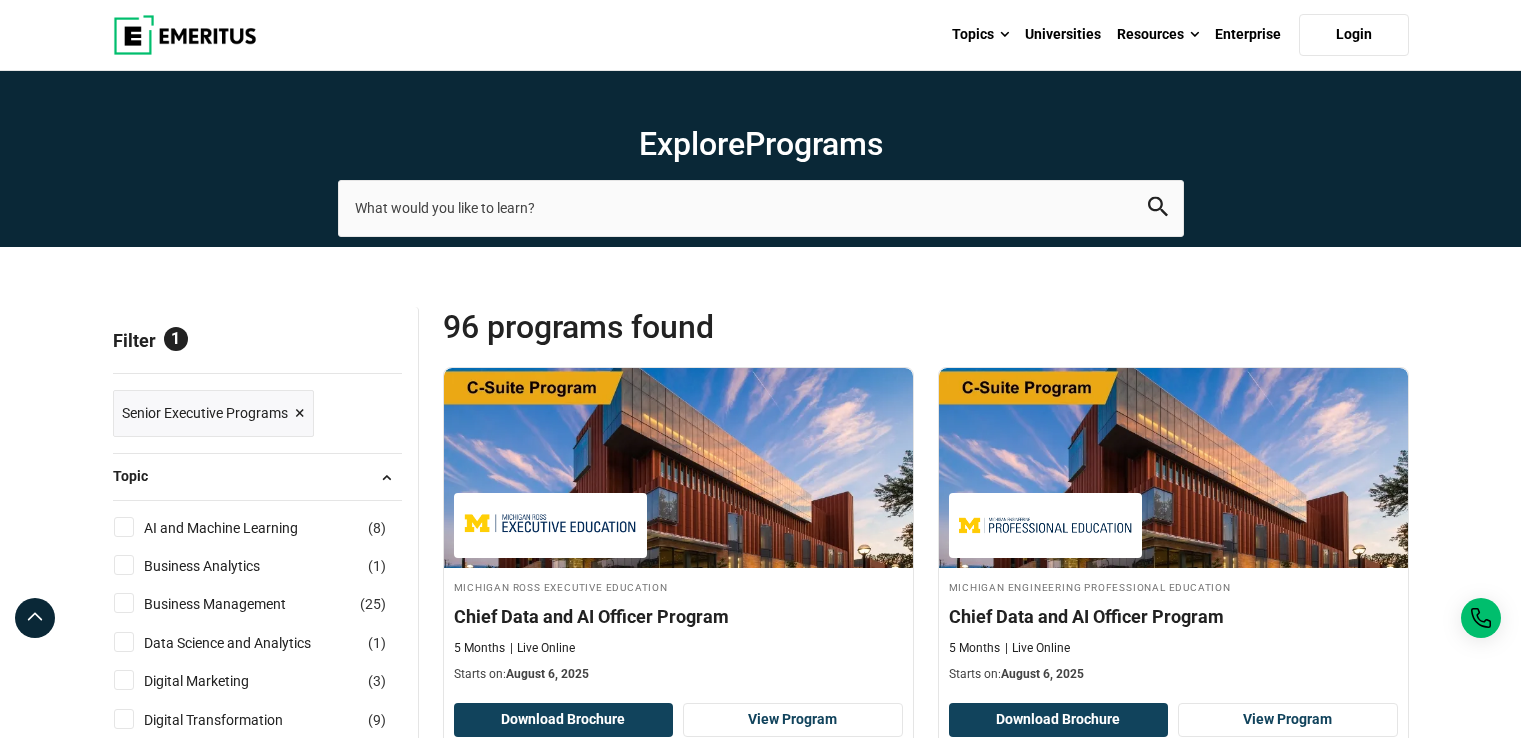 scroll, scrollTop: 0, scrollLeft: 0, axis: both 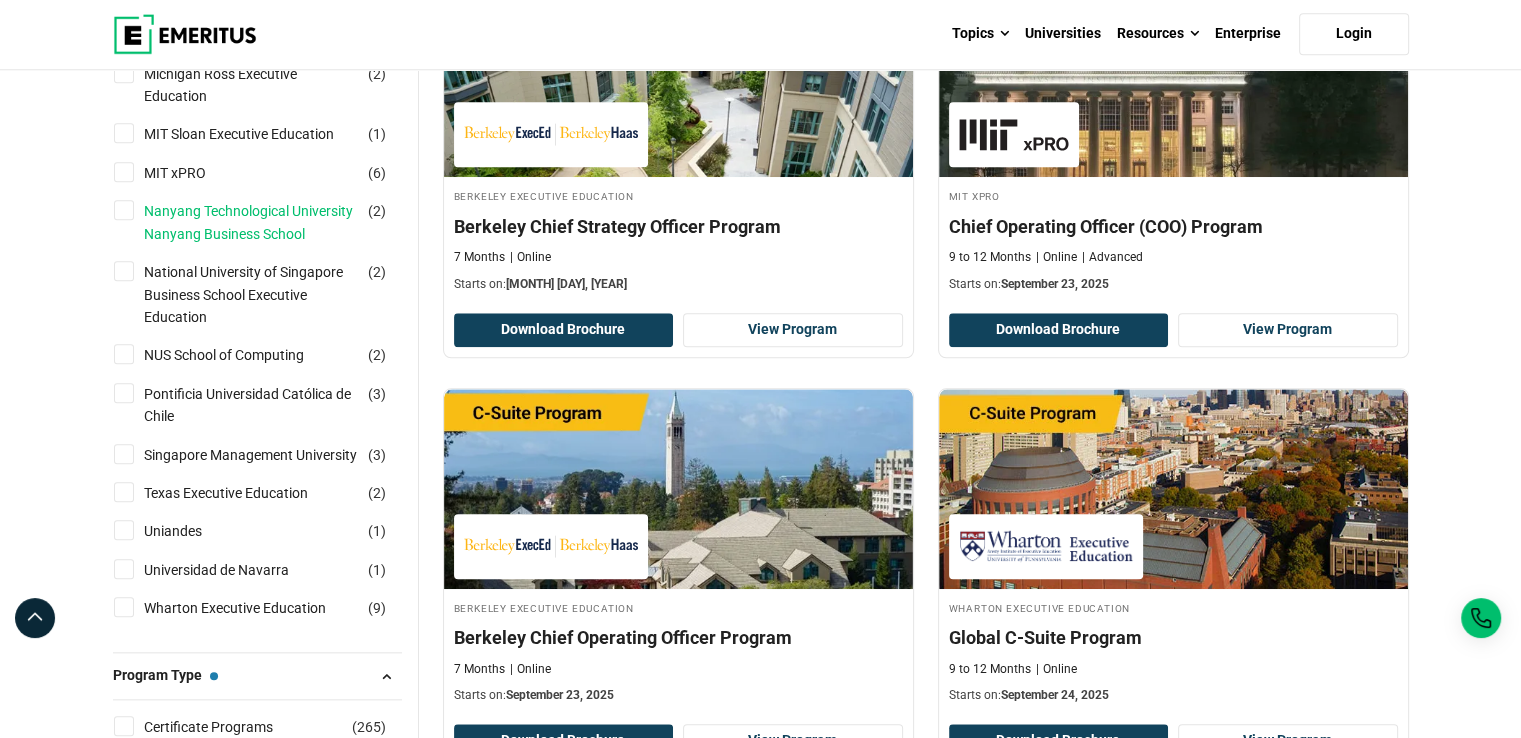 click on "Nanyang Technological University Nanyang Business School" at bounding box center [271, 222] 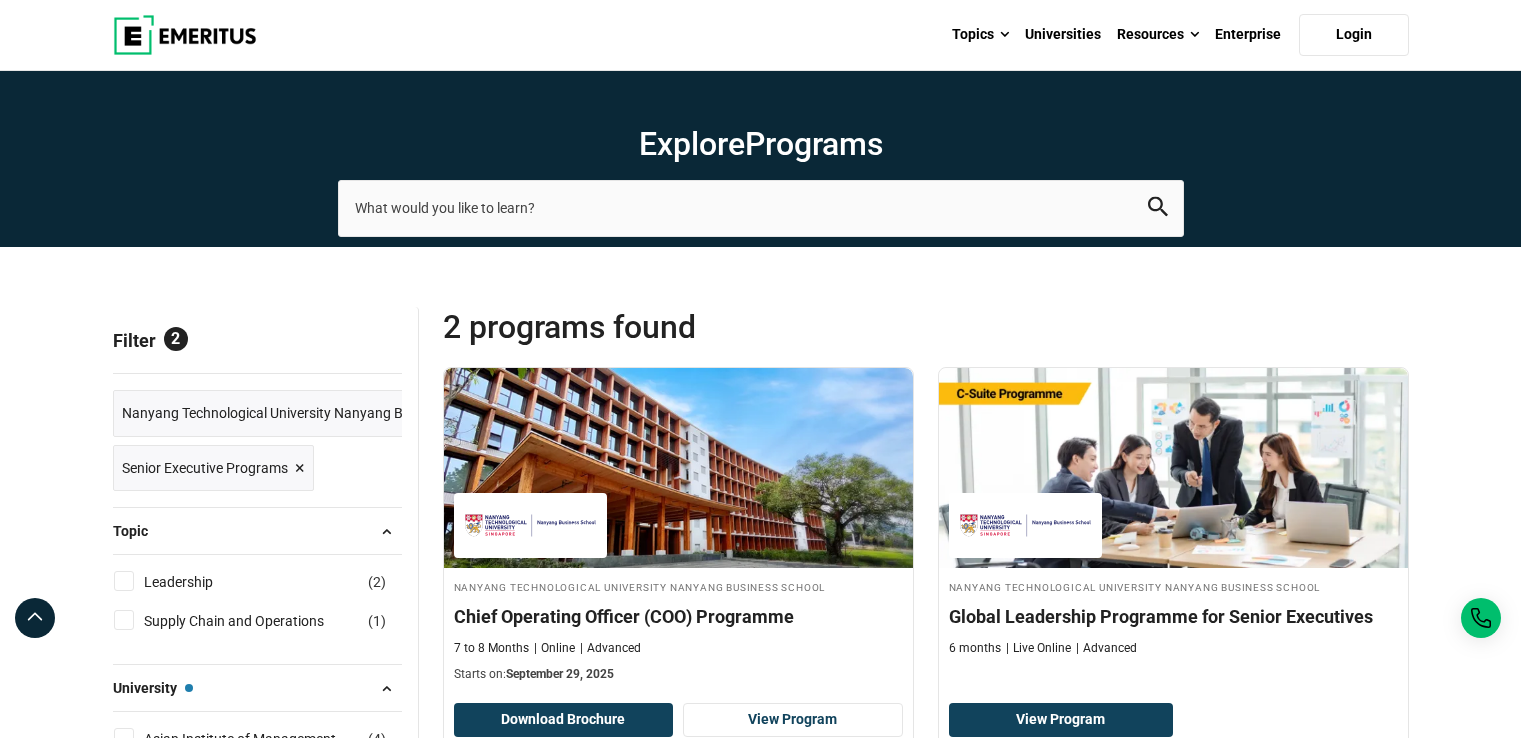 scroll, scrollTop: 0, scrollLeft: 0, axis: both 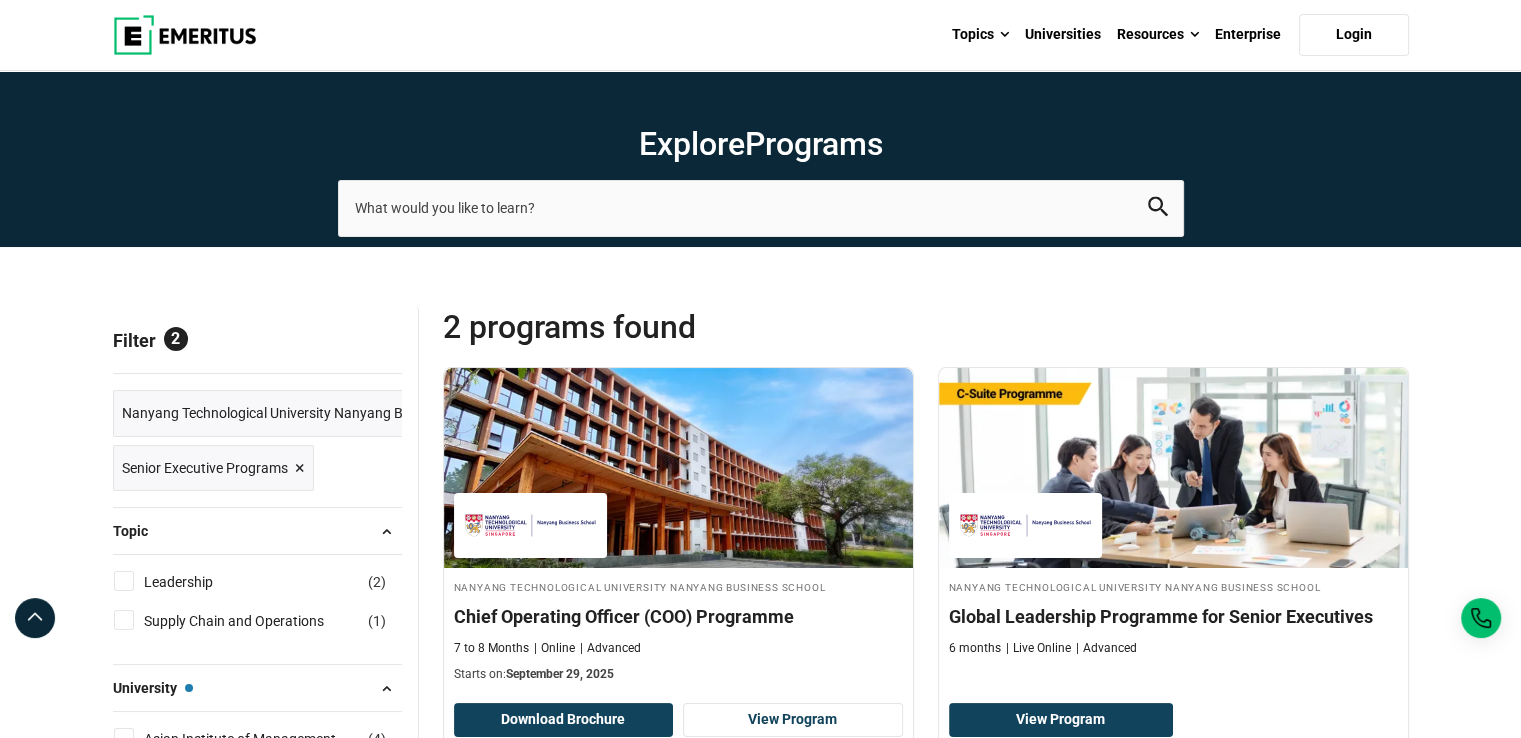 click at bounding box center (185, 35) 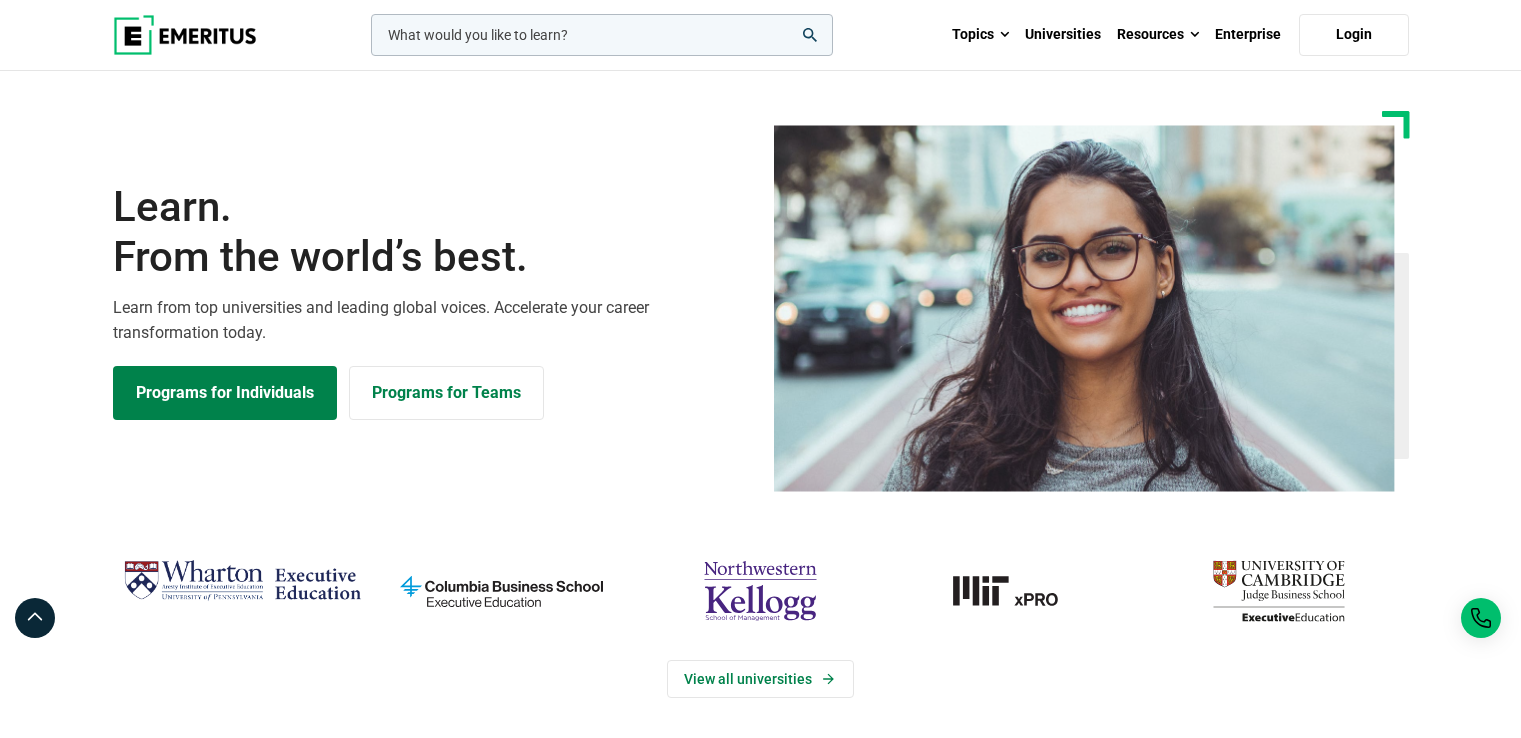 scroll, scrollTop: 0, scrollLeft: 0, axis: both 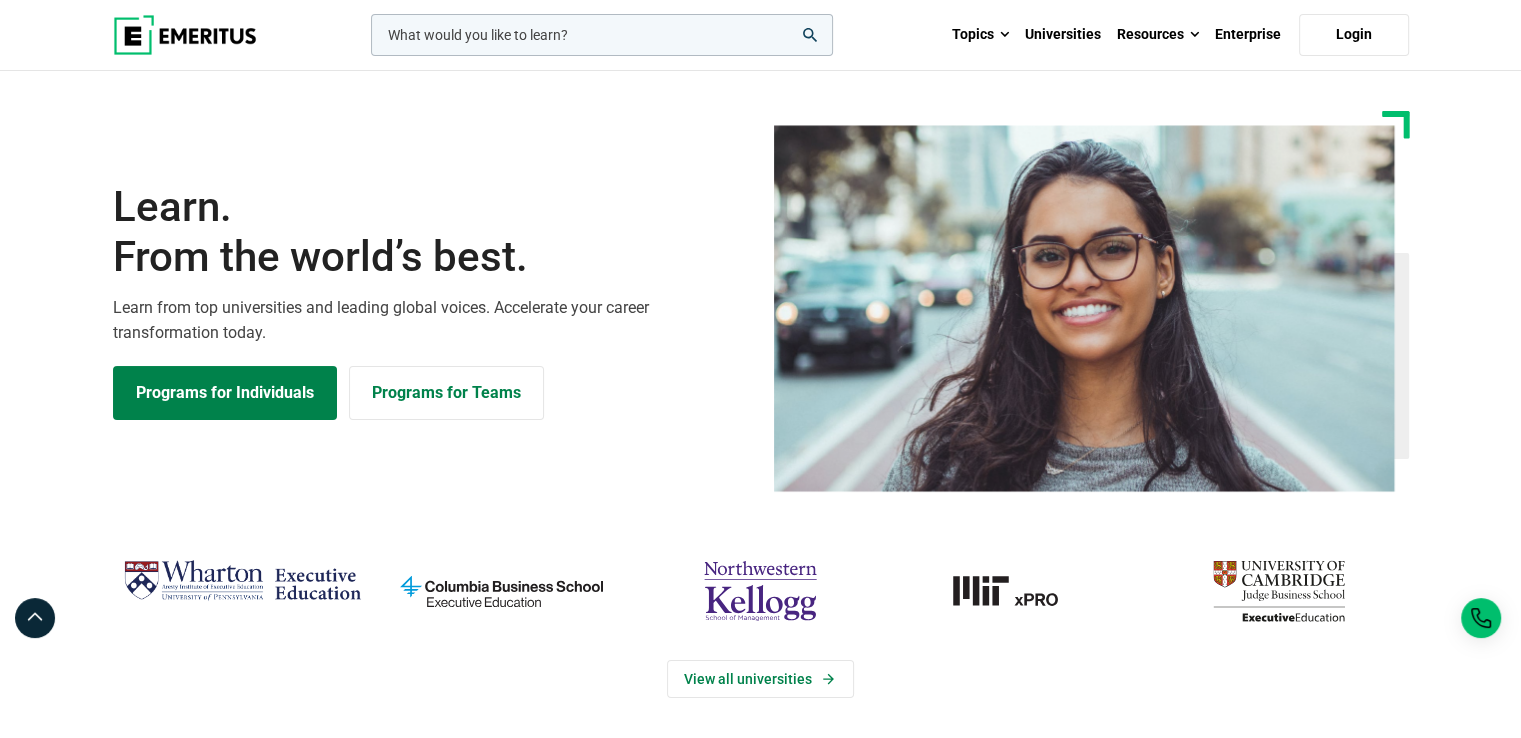 click 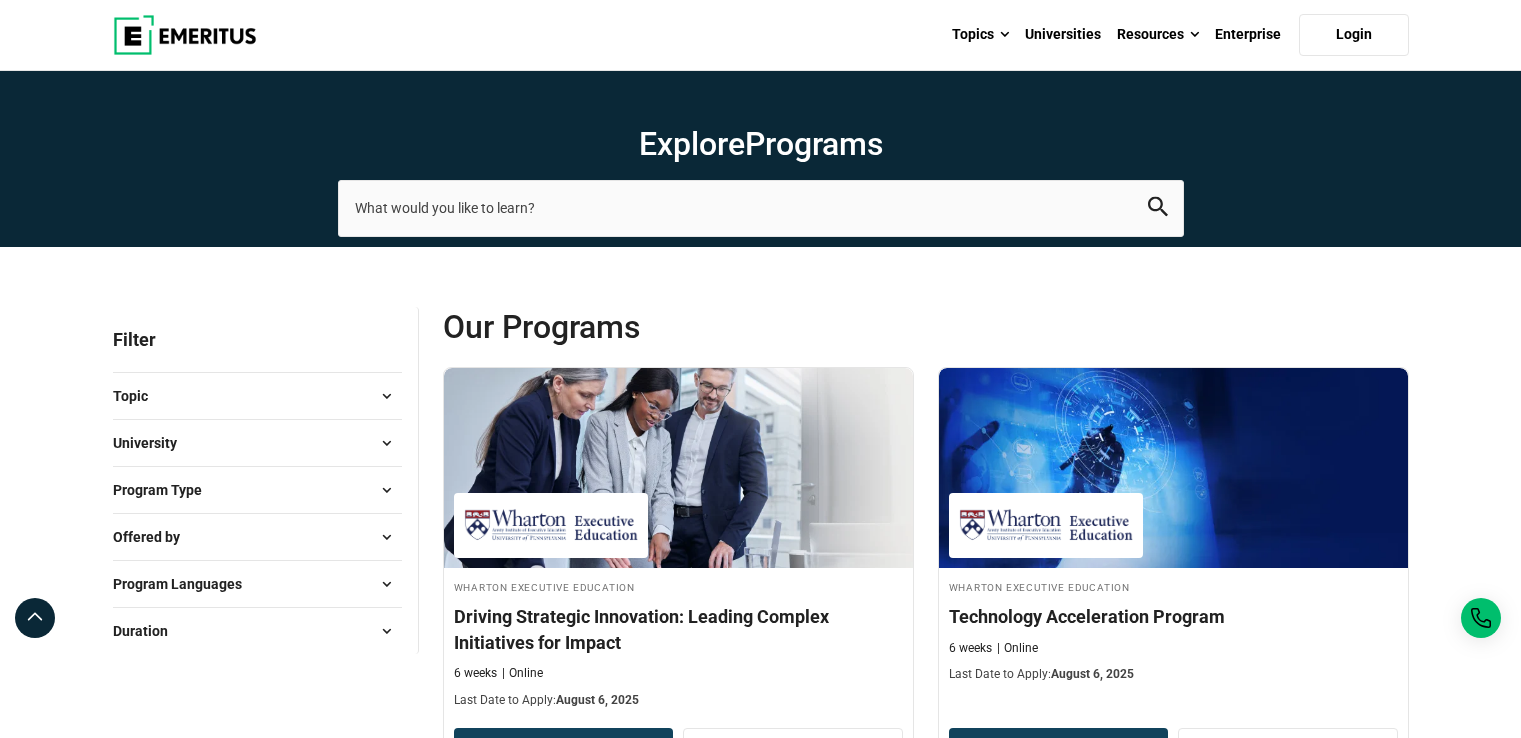scroll, scrollTop: 0, scrollLeft: 0, axis: both 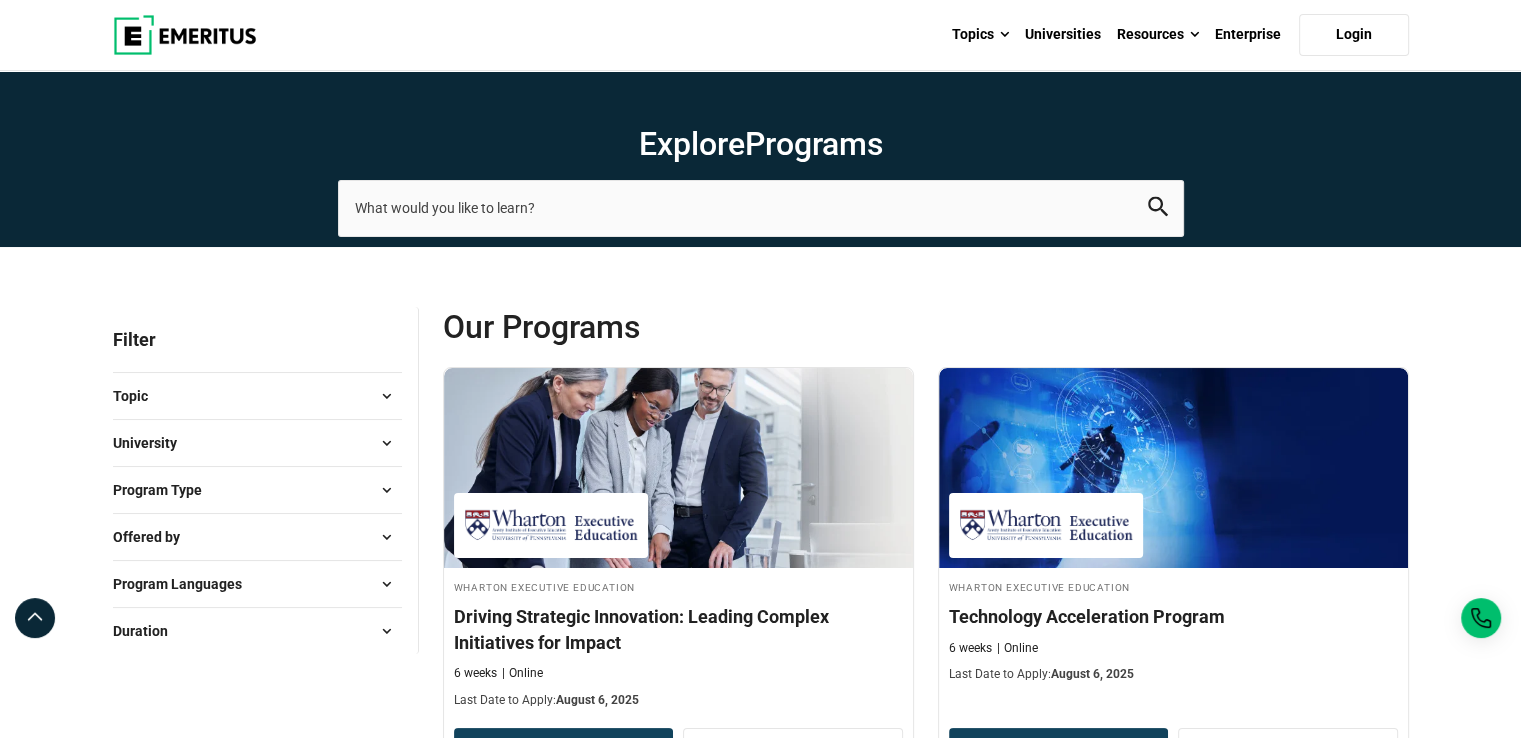 click on "Program Type" at bounding box center (257, 490) 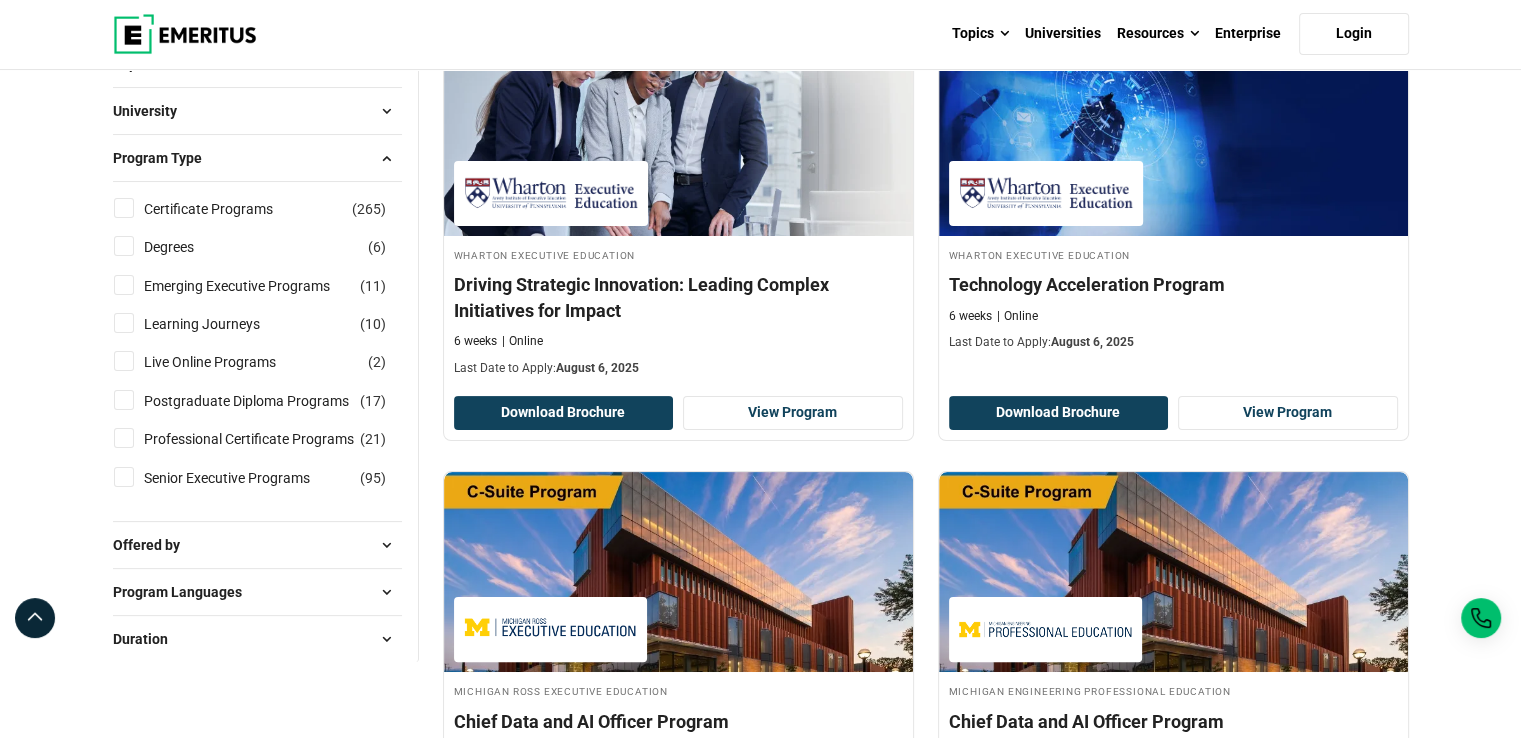 scroll, scrollTop: 332, scrollLeft: 0, axis: vertical 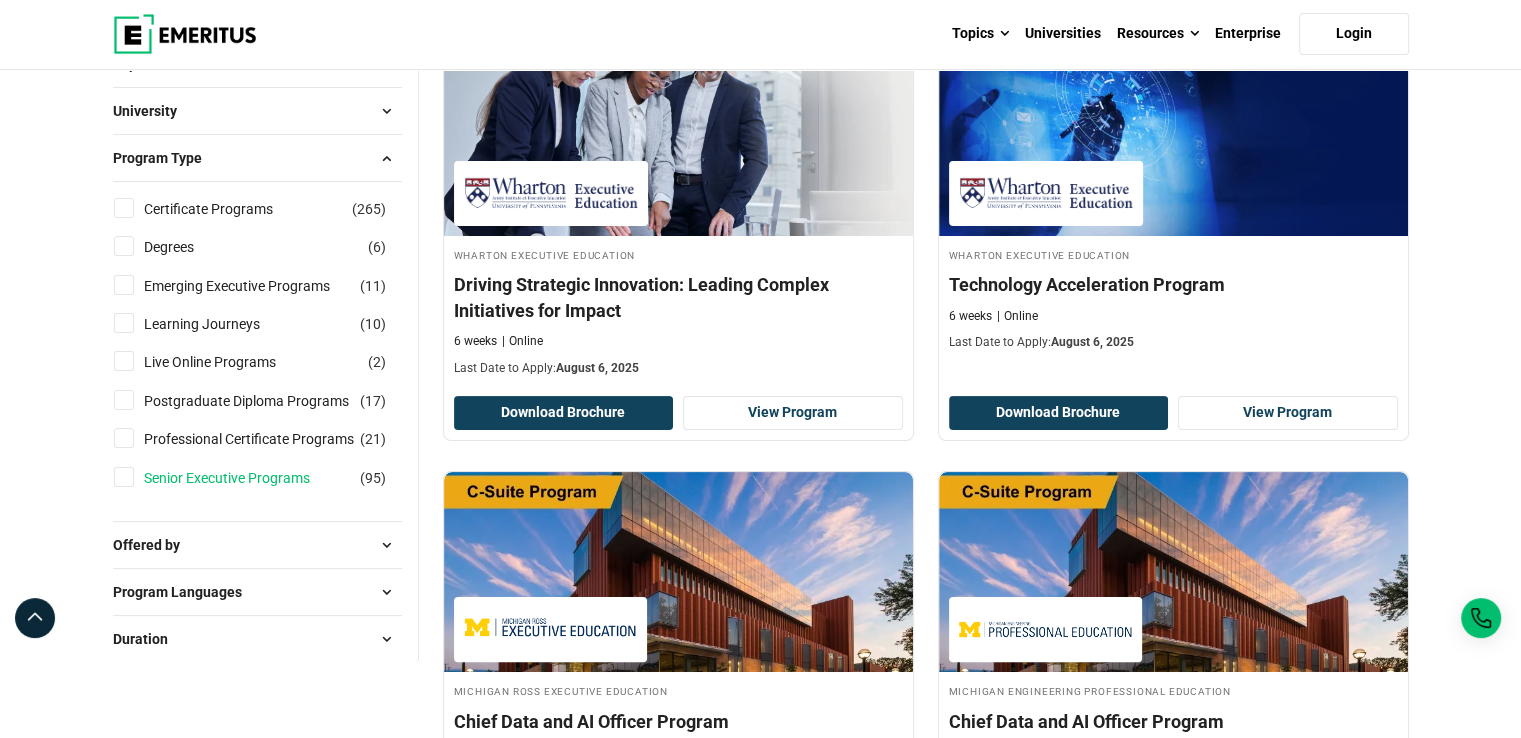click on "Senior Executive Programs" at bounding box center [247, 478] 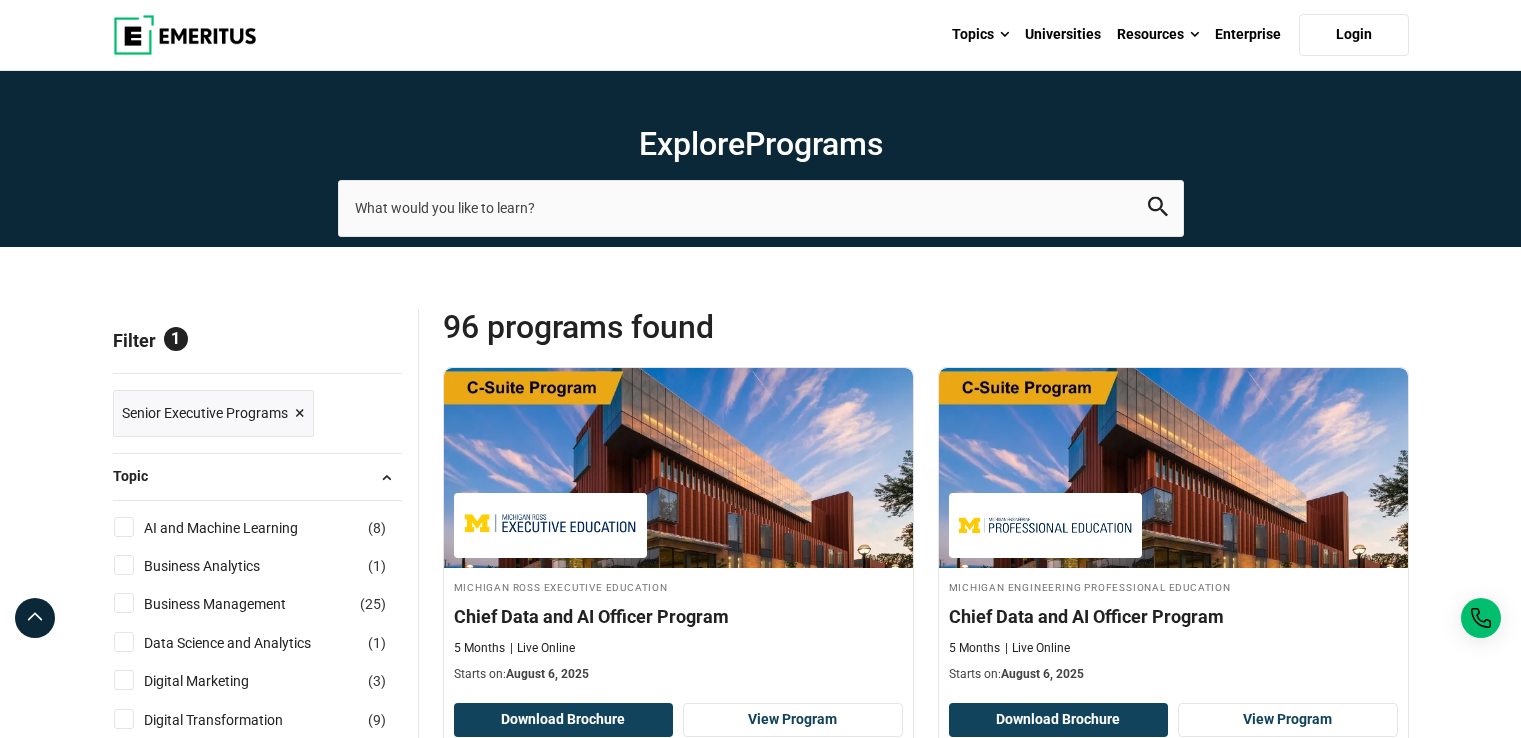 scroll, scrollTop: 0, scrollLeft: 0, axis: both 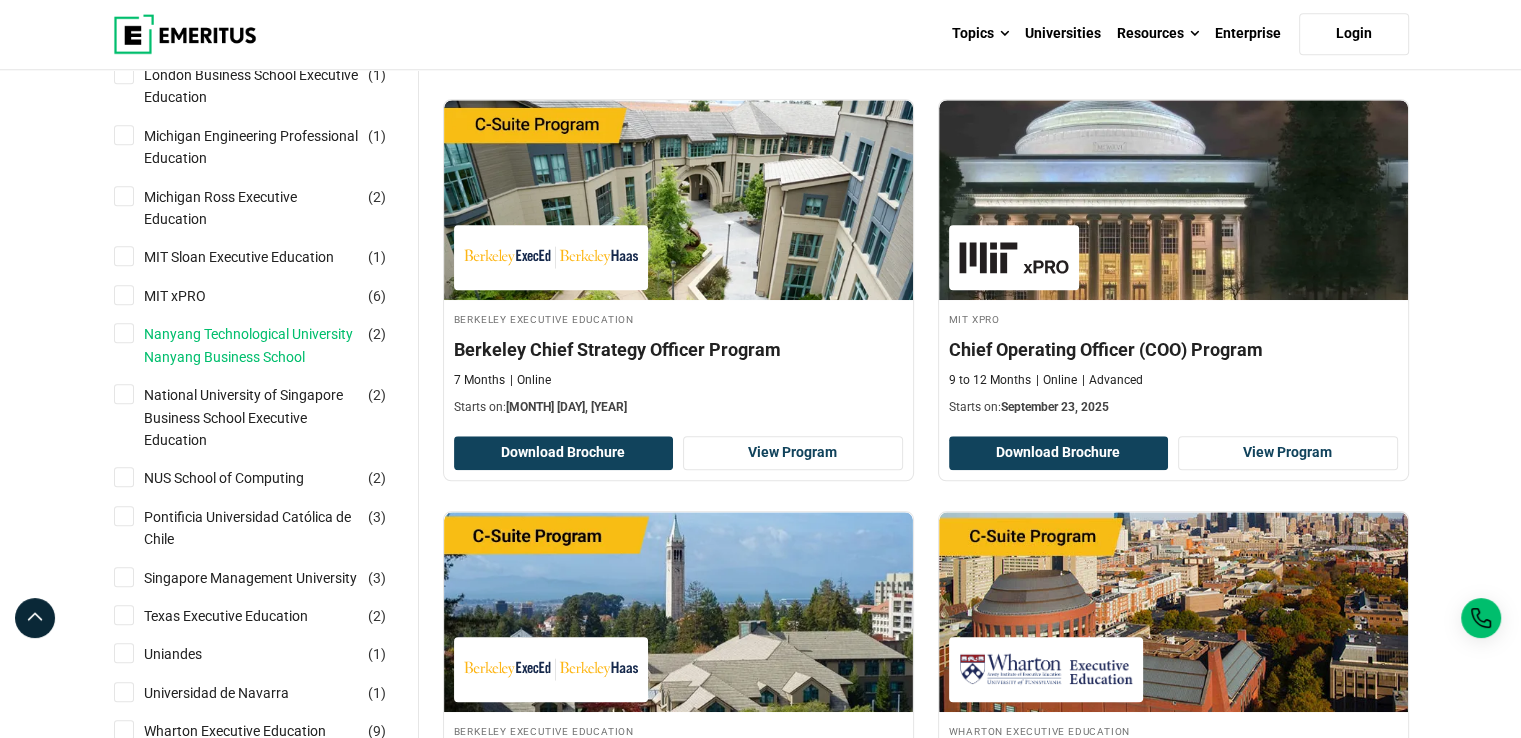 click on "Nanyang Technological University Nanyang Business School" at bounding box center (271, 345) 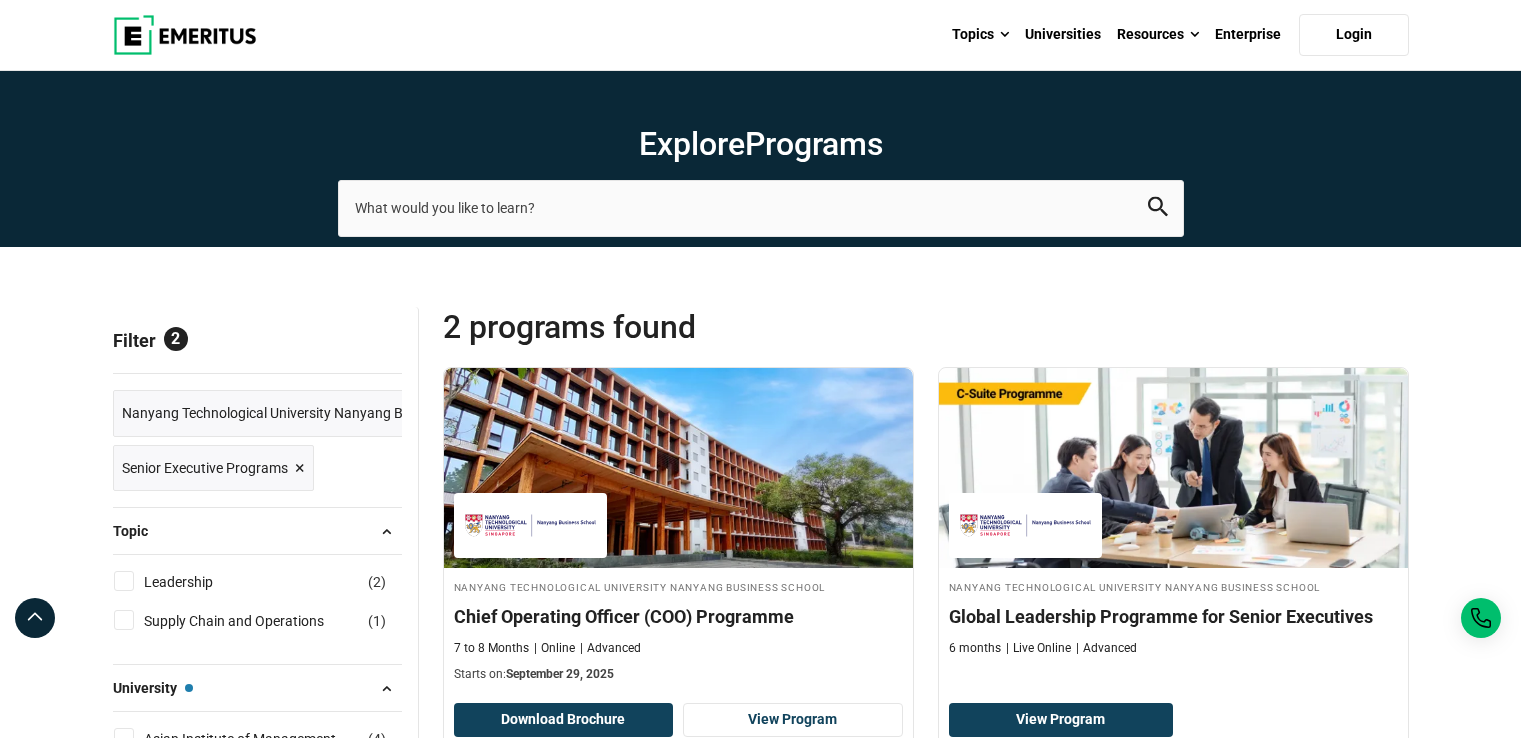 scroll, scrollTop: 0, scrollLeft: 0, axis: both 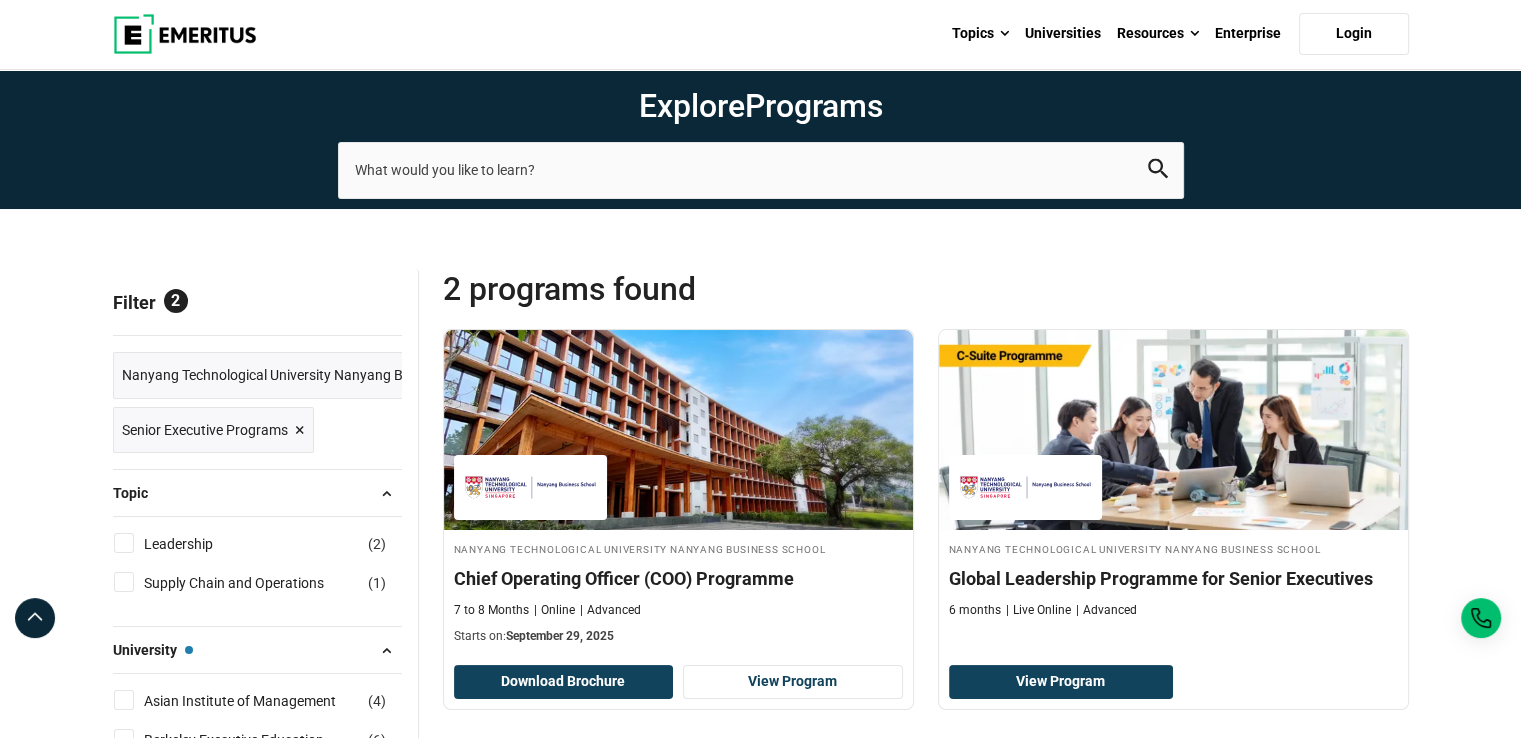click on "Explore
Programs
leadership marketing project management data science product management
2" at bounding box center (760, 1758) 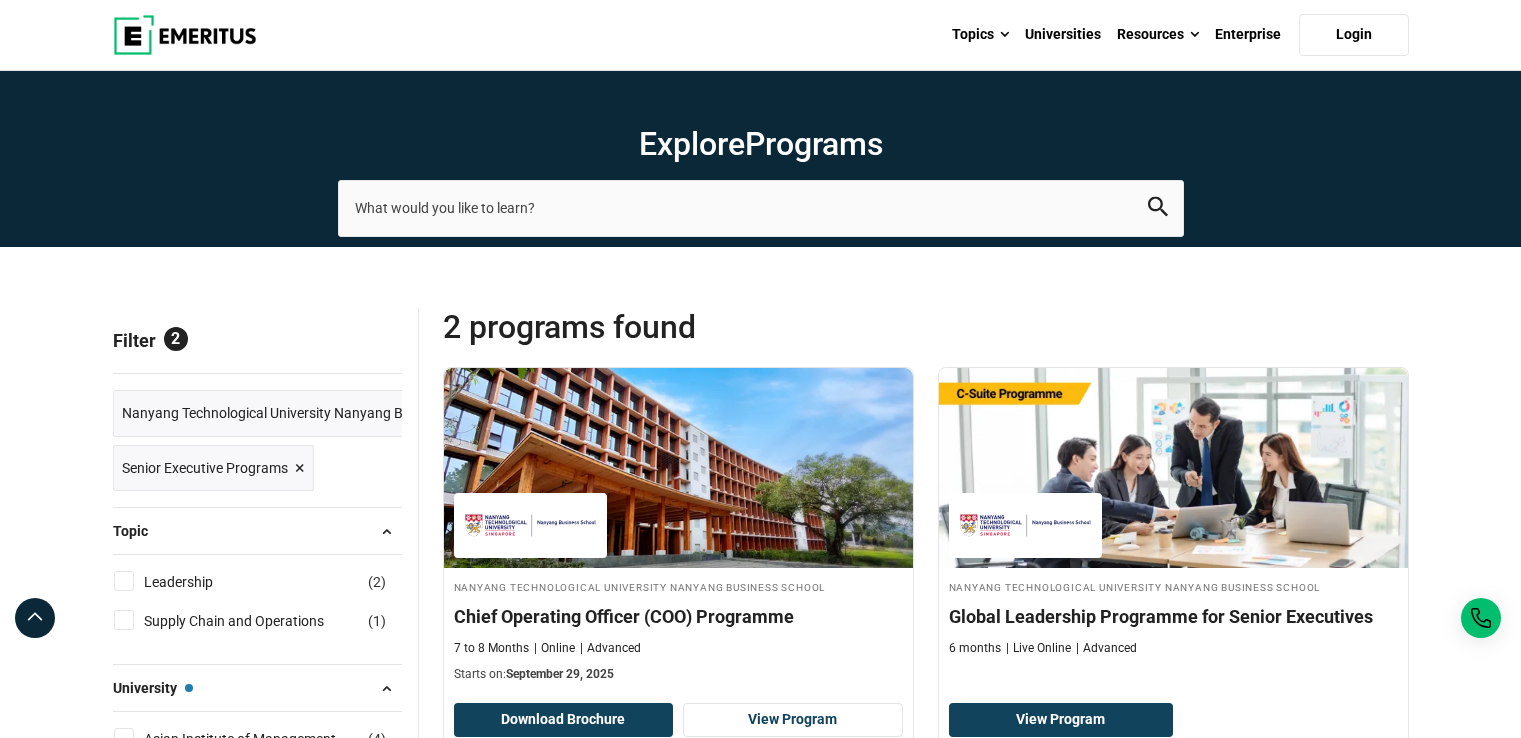 scroll, scrollTop: 0, scrollLeft: 0, axis: both 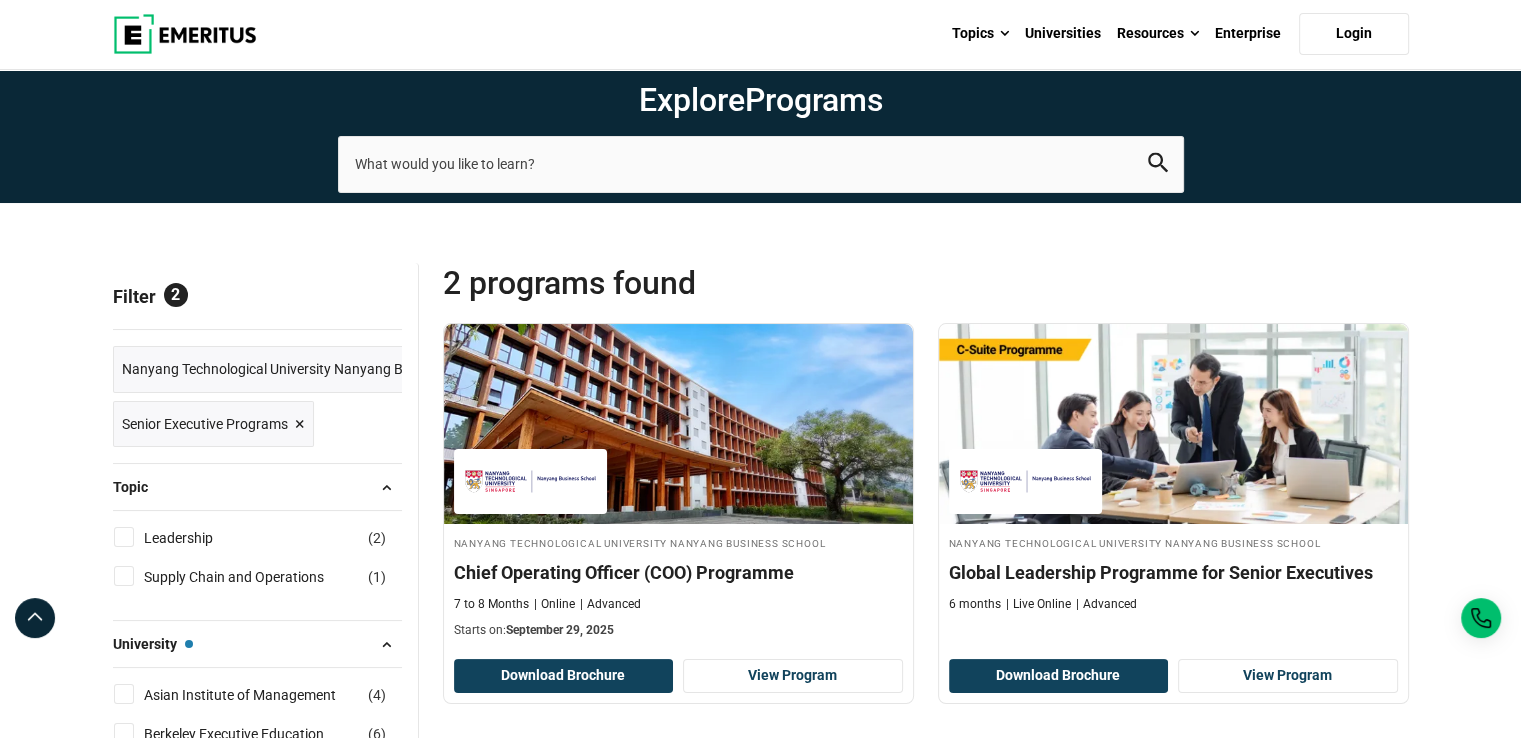 click on "Explore
Programs
leadership marketing project management data science product management" at bounding box center [760, 115] 